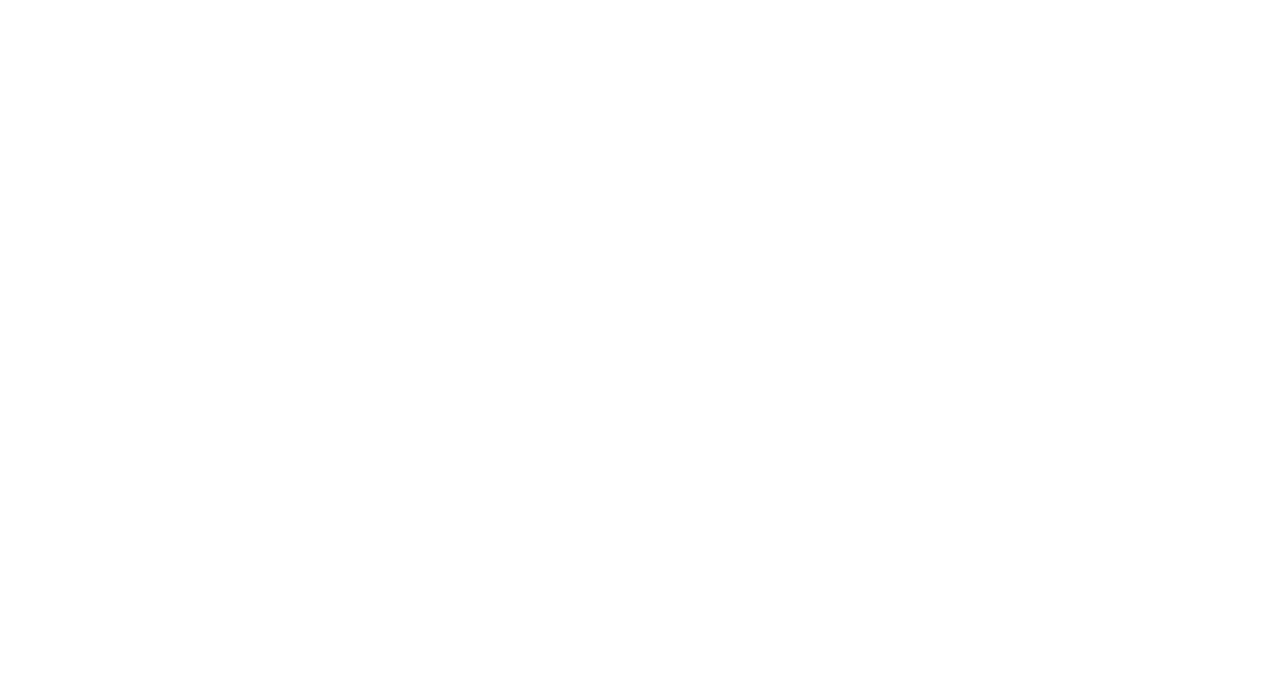 scroll, scrollTop: 0, scrollLeft: 0, axis: both 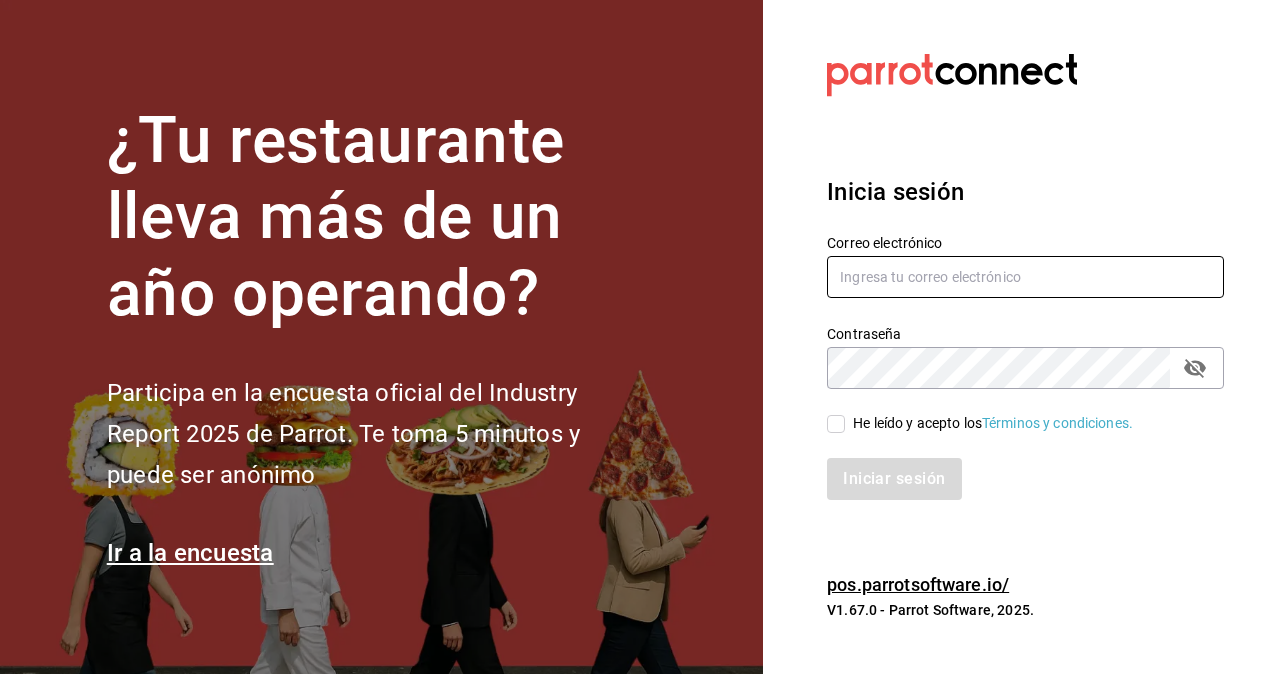 type on "hugo.cordero@grupocosteno.com" 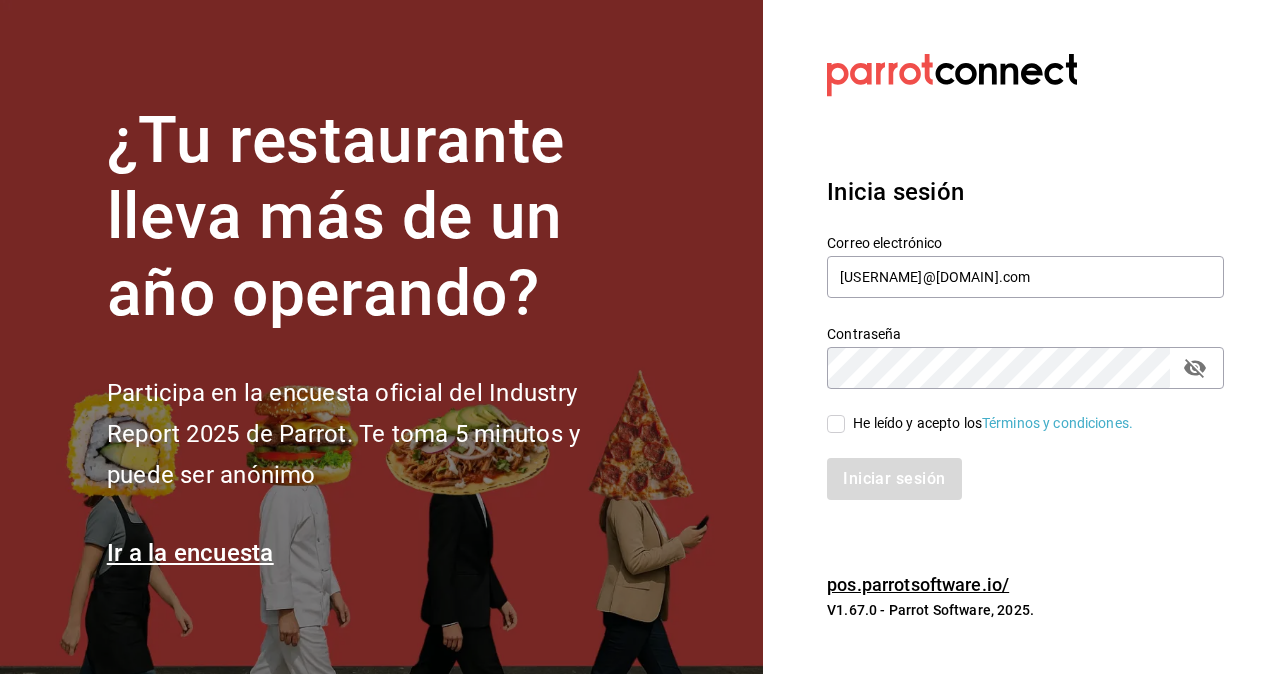 click on "He leído y acepto los  Términos y condiciones." at bounding box center (836, 424) 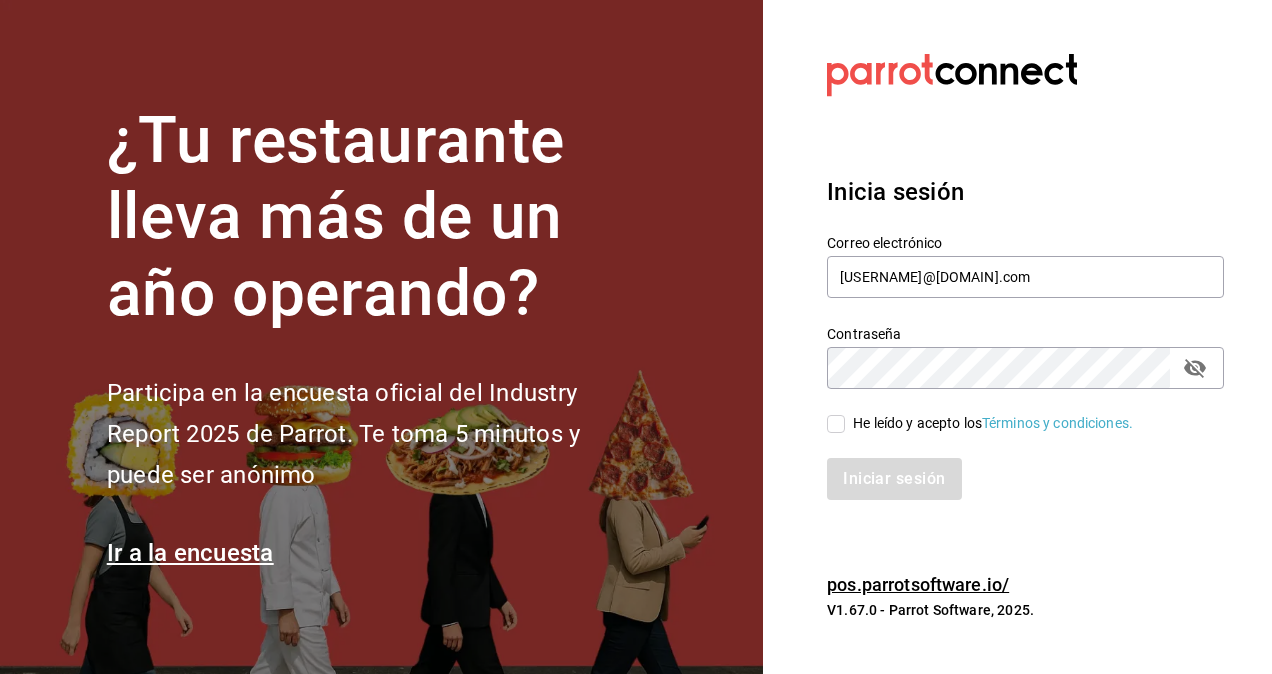 checkbox on "true" 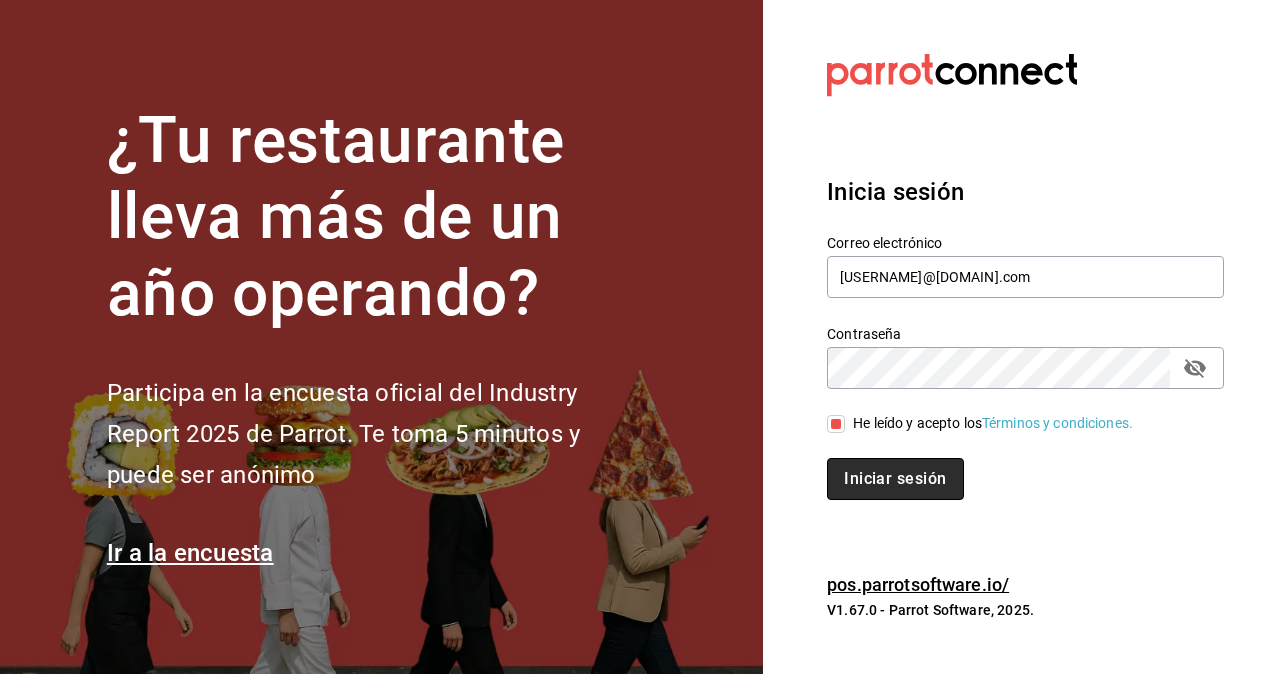 click on "Iniciar sesión" at bounding box center (895, 479) 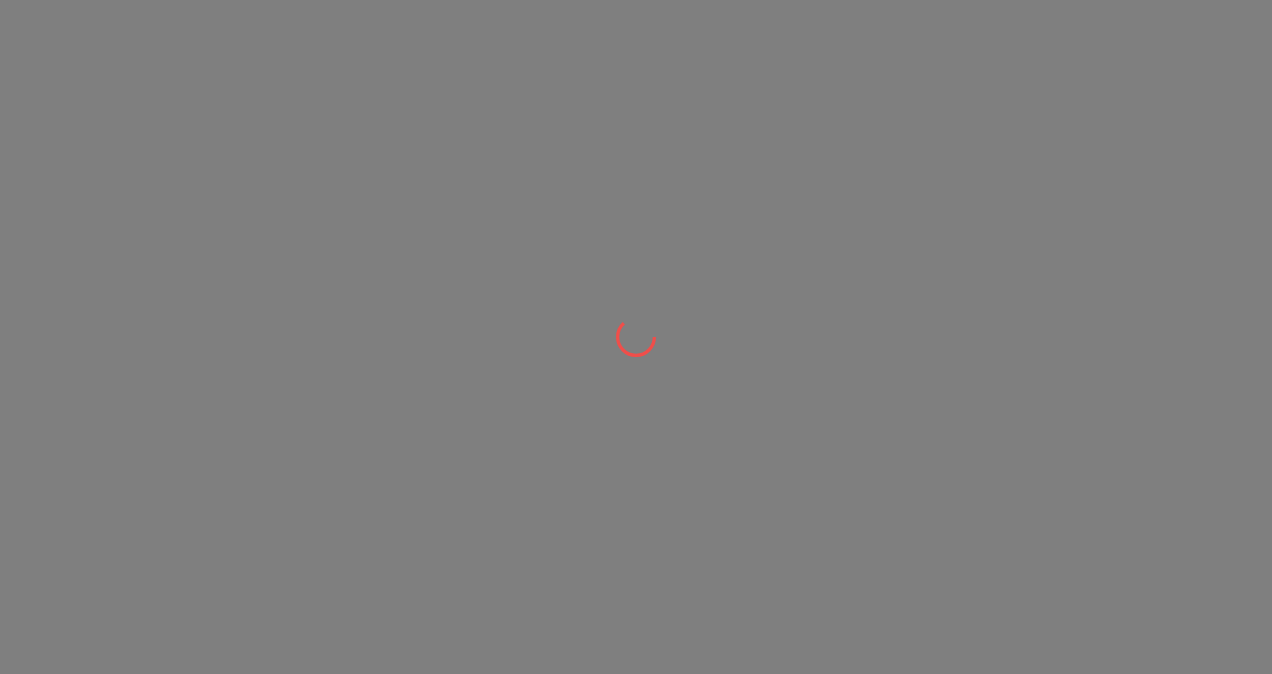 scroll, scrollTop: 0, scrollLeft: 0, axis: both 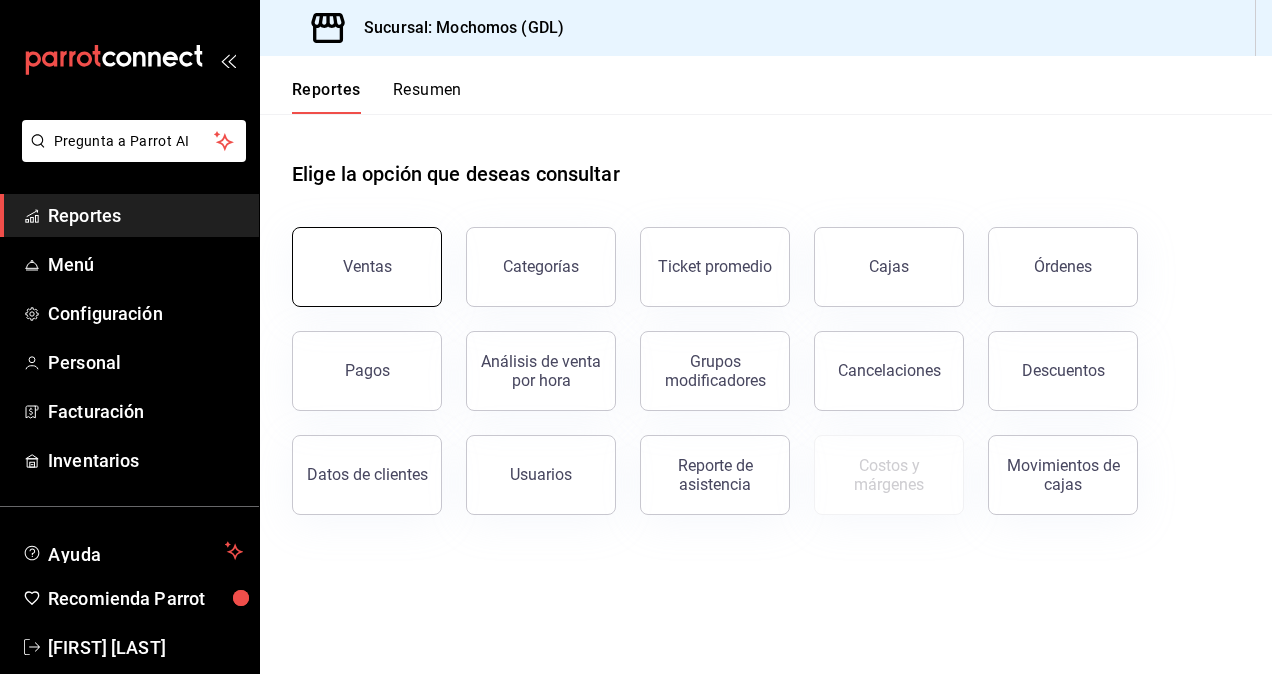 click on "Ventas" at bounding box center (367, 267) 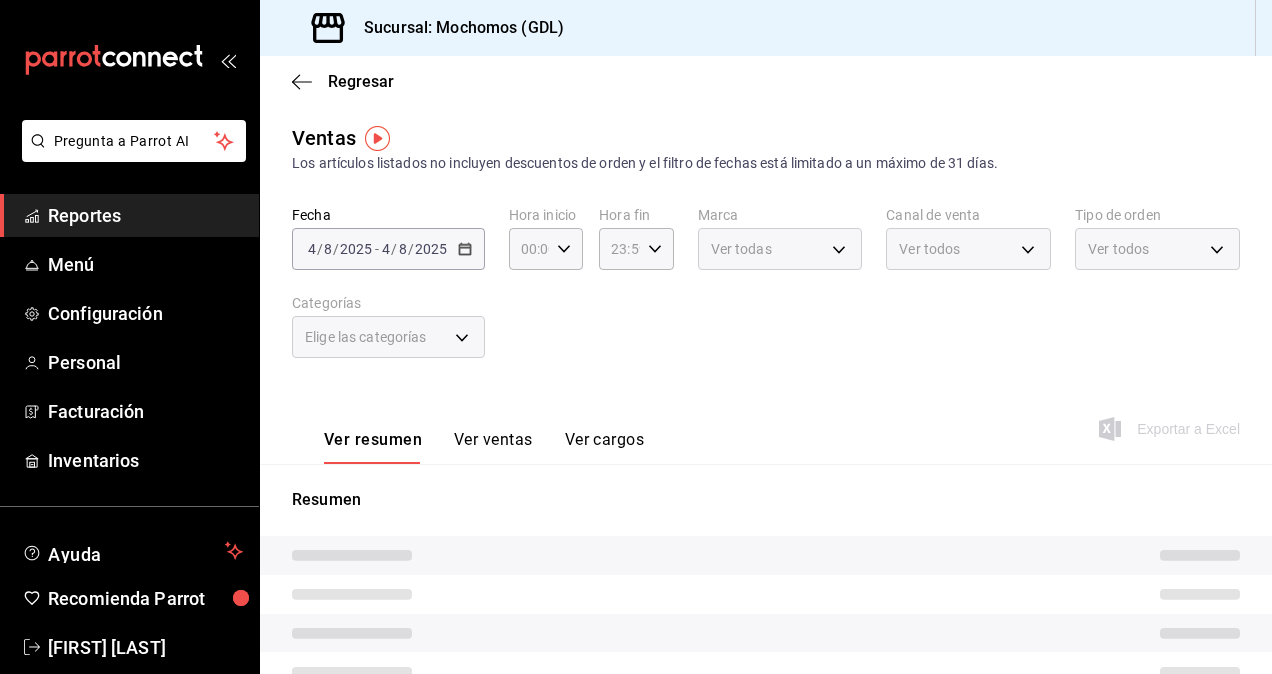 click on "Fecha [DATE] [DATE] - [DATE] [DATE] Hora inicio [TIME] Hora inicio Hora fin [TIME] Hora fin Marca Ver todas Canal de venta Ver todos Tipo de orden Ver todos Categorías Elige las categorías" at bounding box center [766, 294] 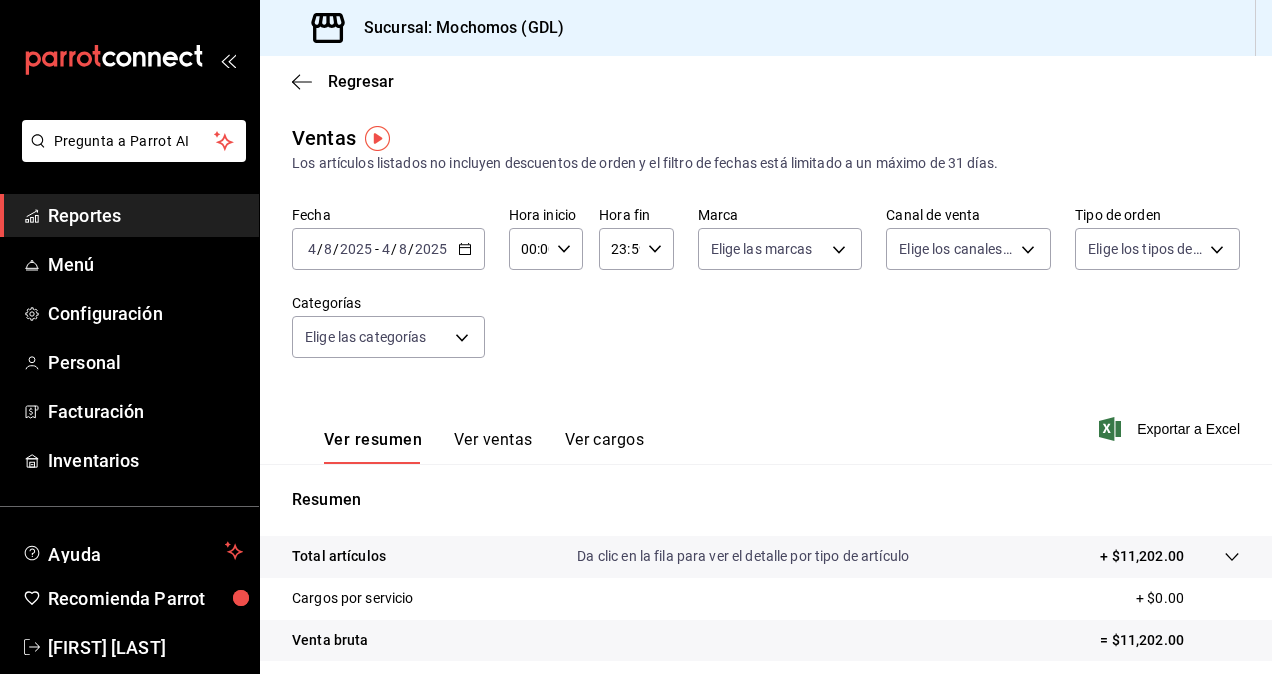 click on "2025" at bounding box center [431, 249] 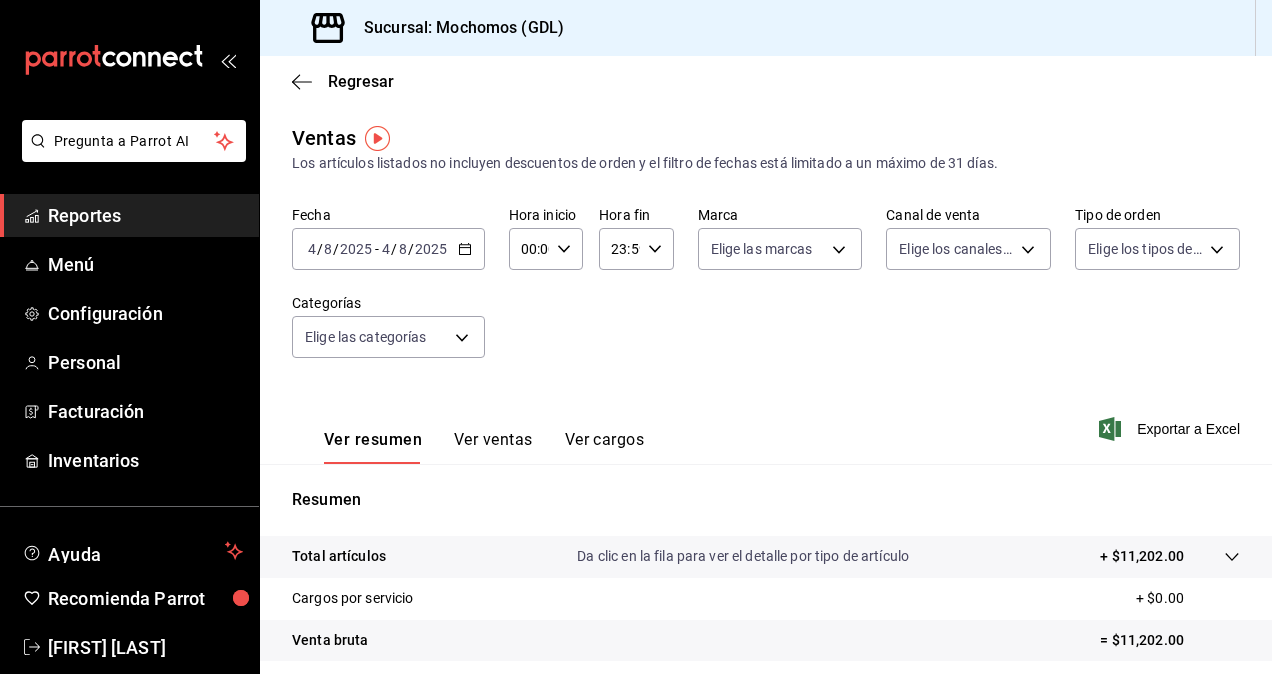click 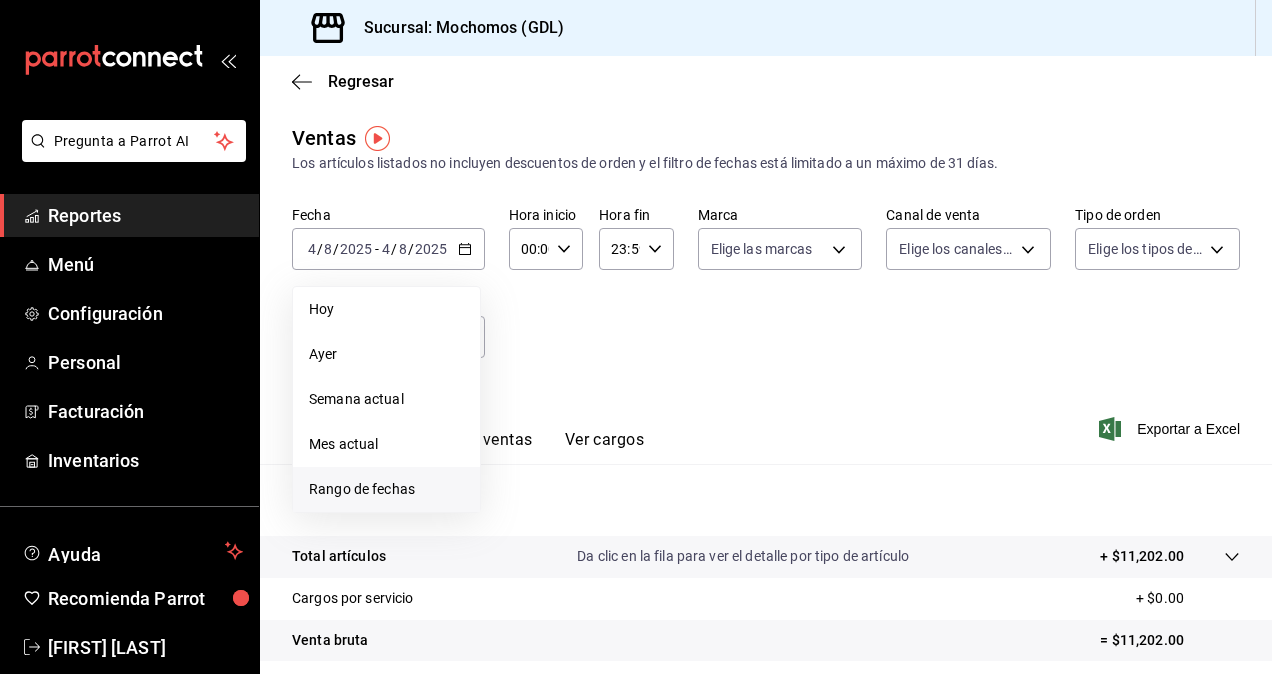 click on "Rango de fechas" at bounding box center (386, 489) 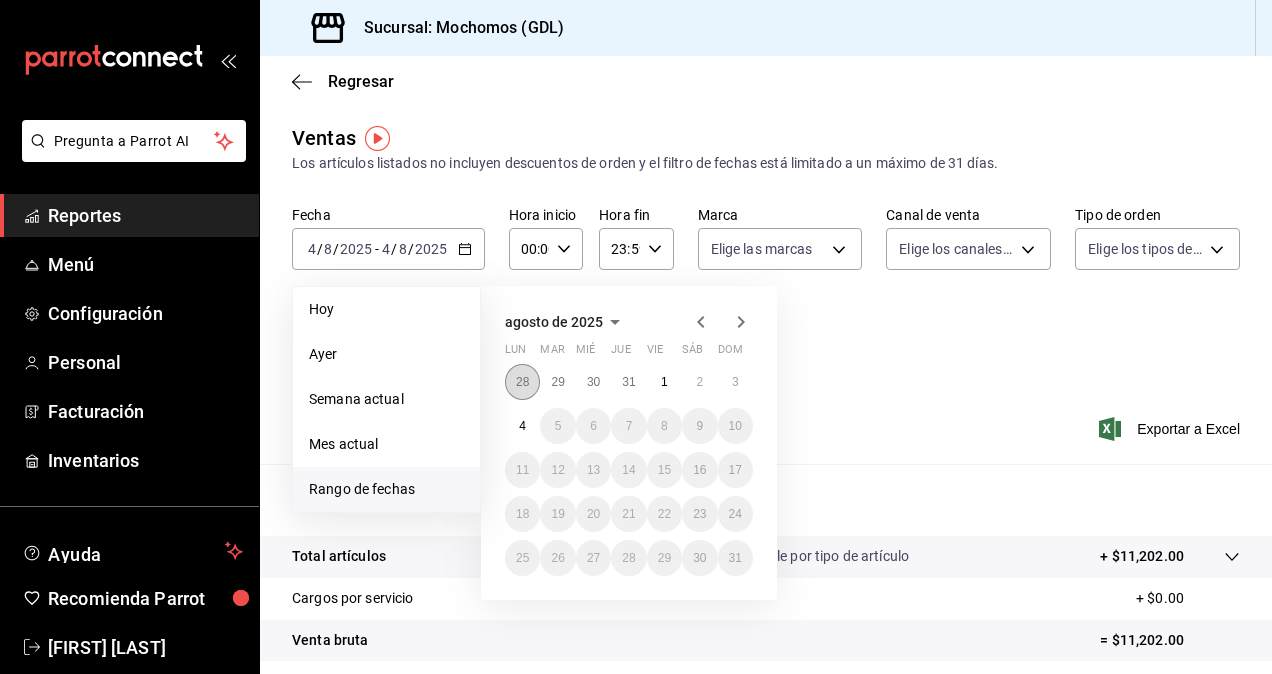 click on "28" at bounding box center [522, 382] 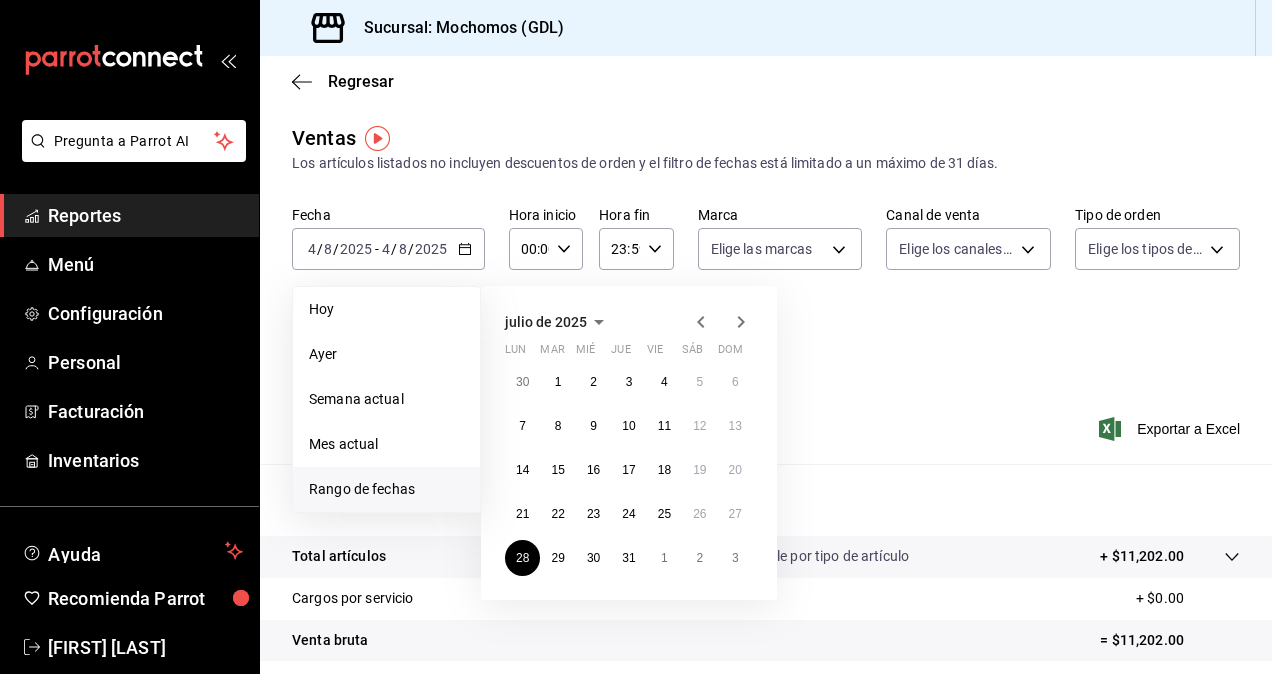 click 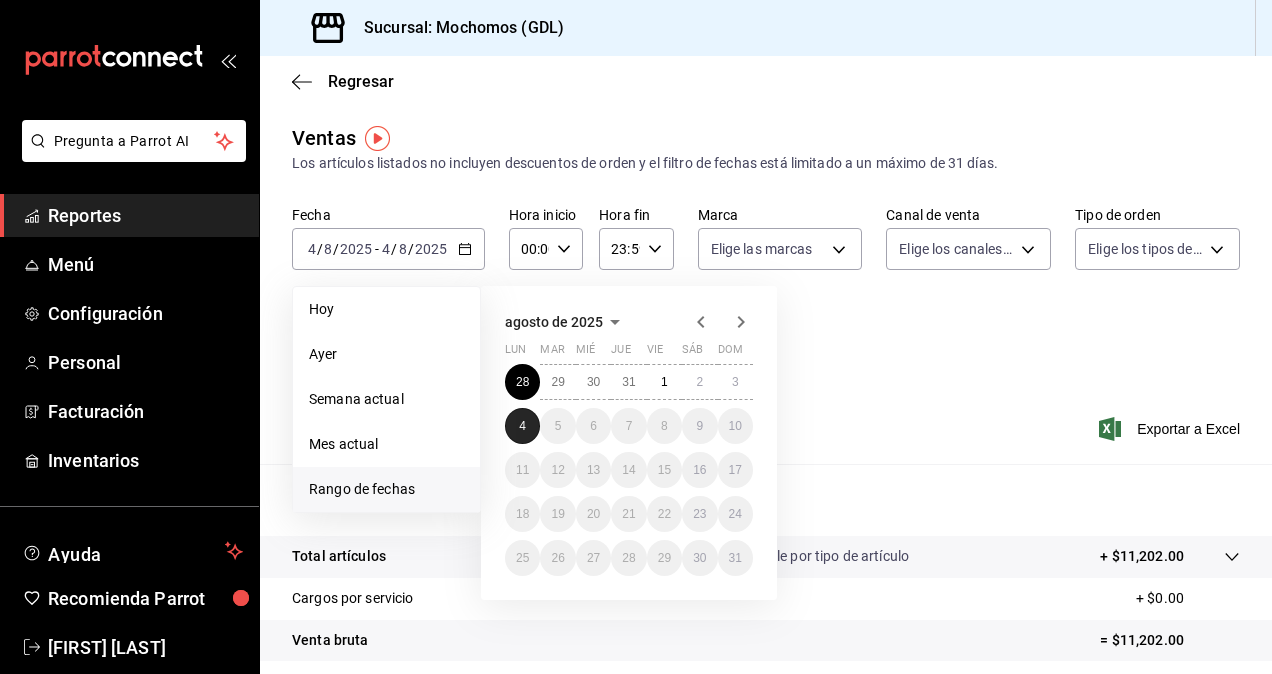 click on "4" at bounding box center [522, 426] 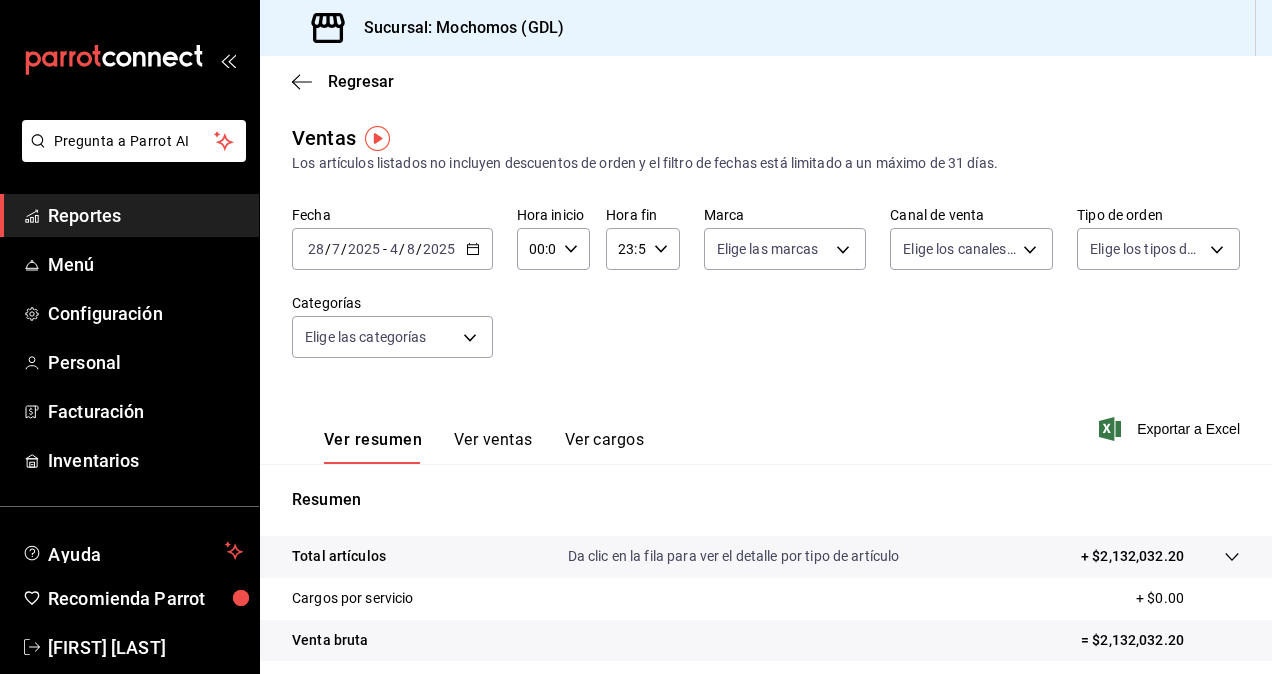 click 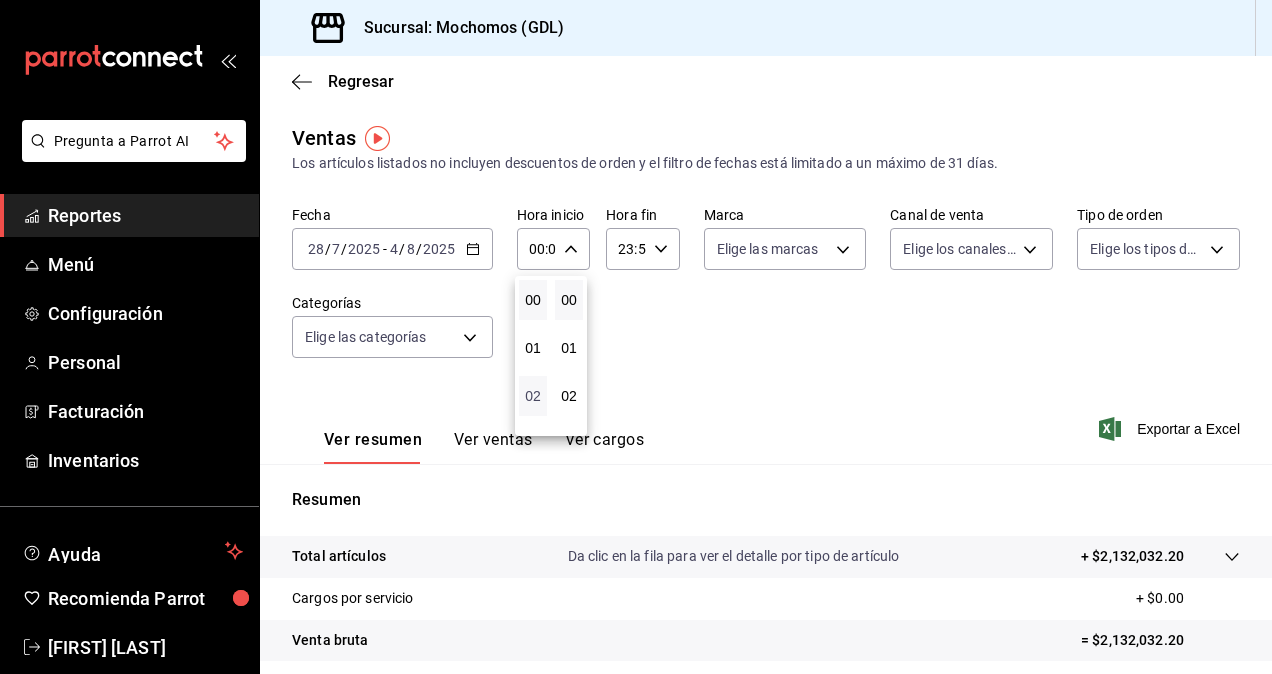 click on "02" at bounding box center (533, 396) 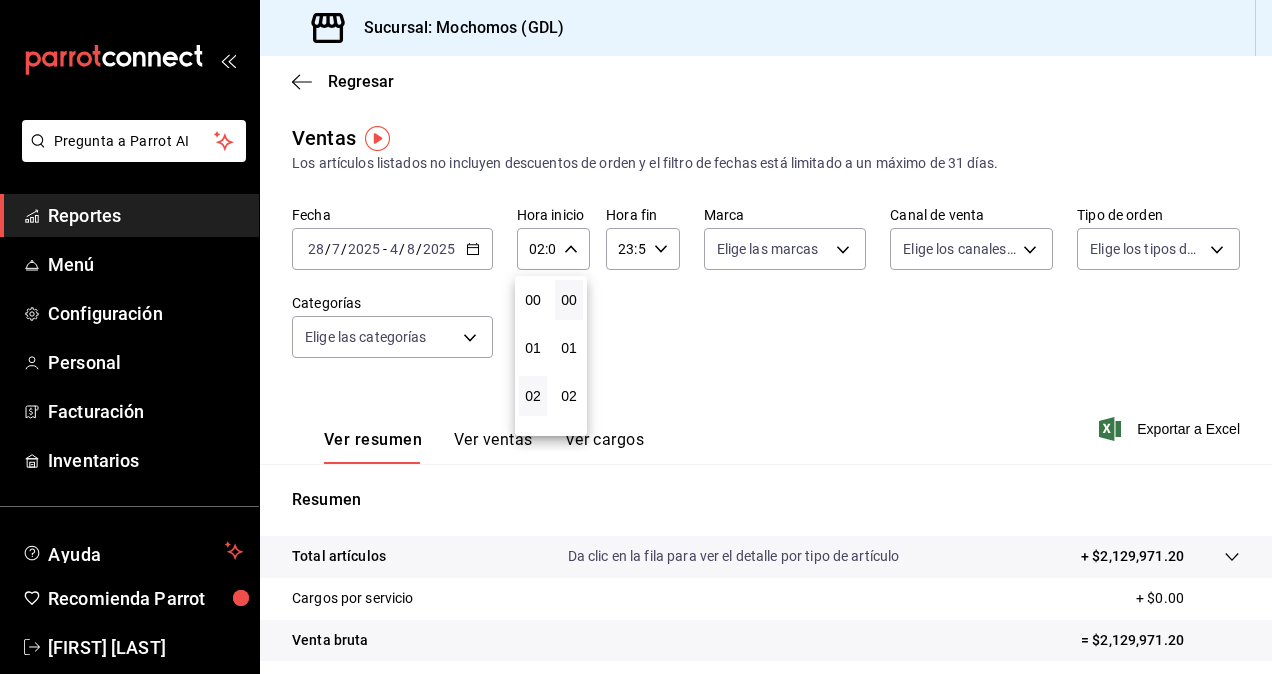click at bounding box center (636, 337) 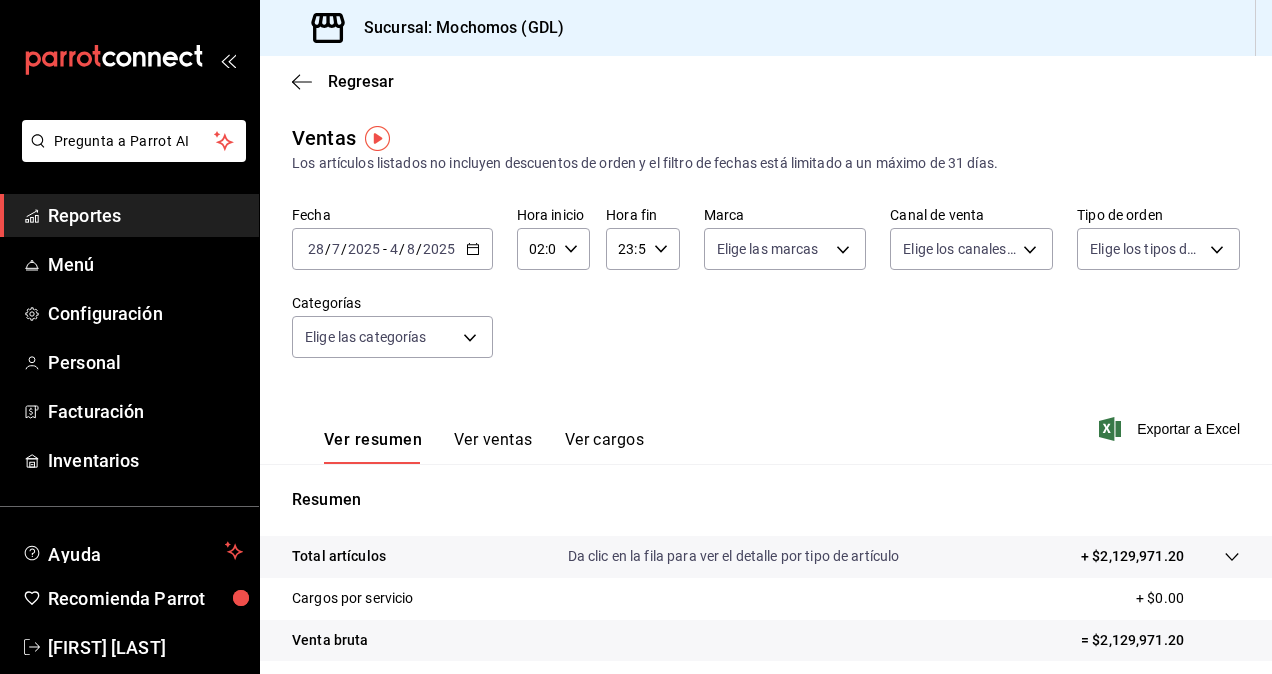 click on "02:00 Hora inicio" at bounding box center [553, 249] 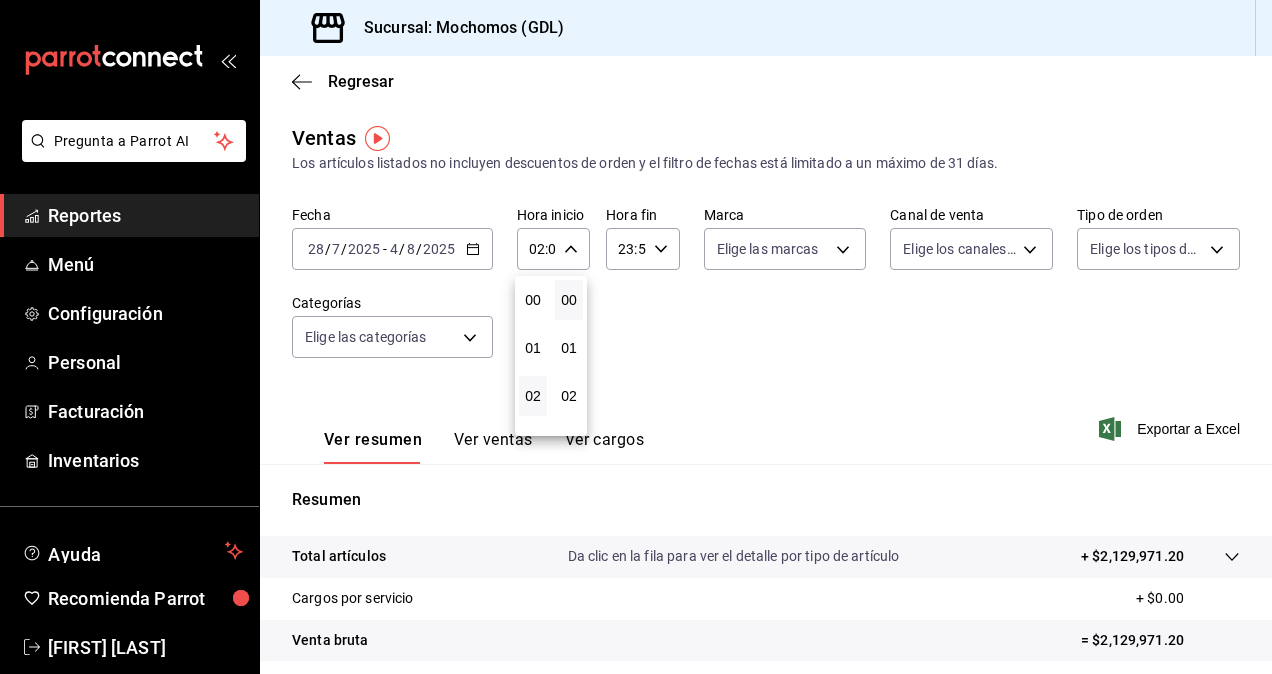 scroll, scrollTop: 96, scrollLeft: 0, axis: vertical 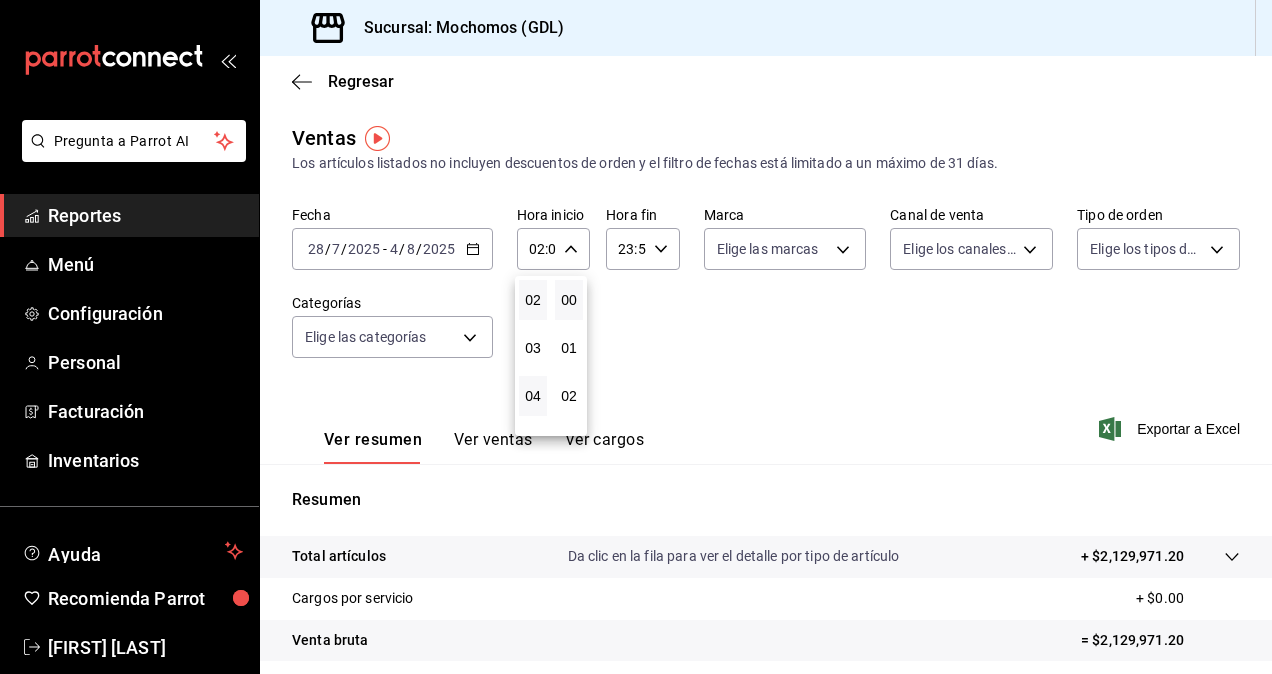 click on "04" at bounding box center [533, 396] 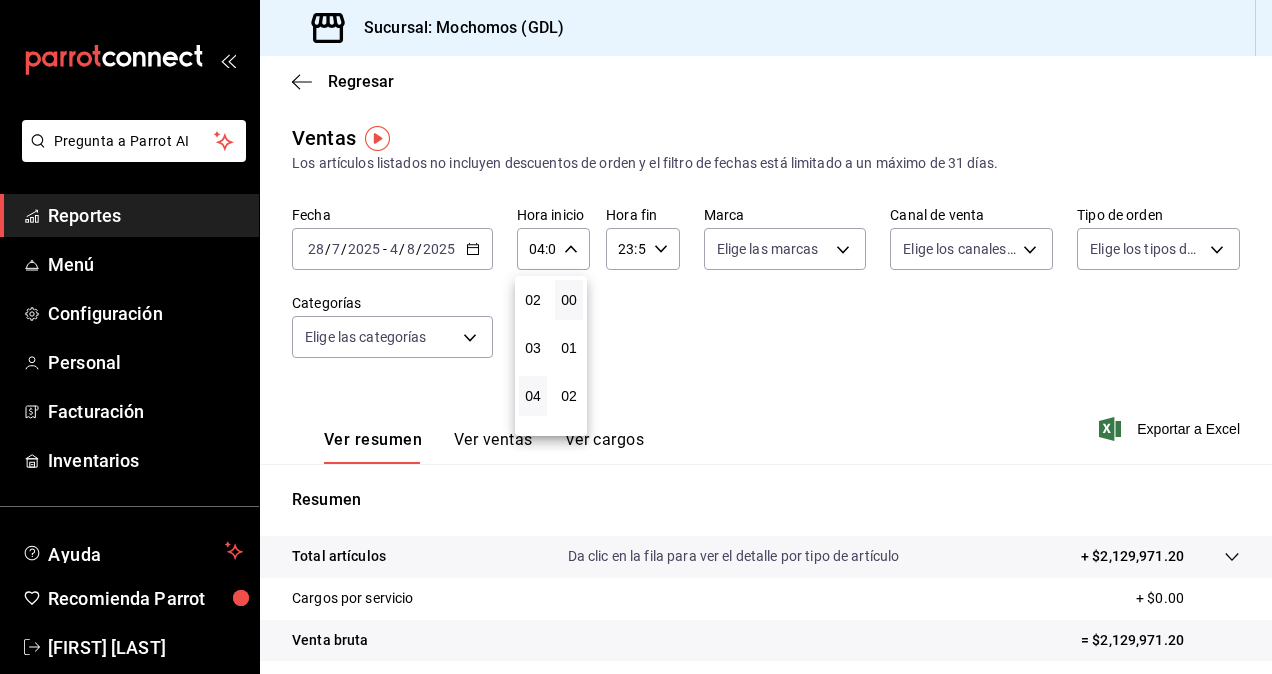 click at bounding box center (636, 337) 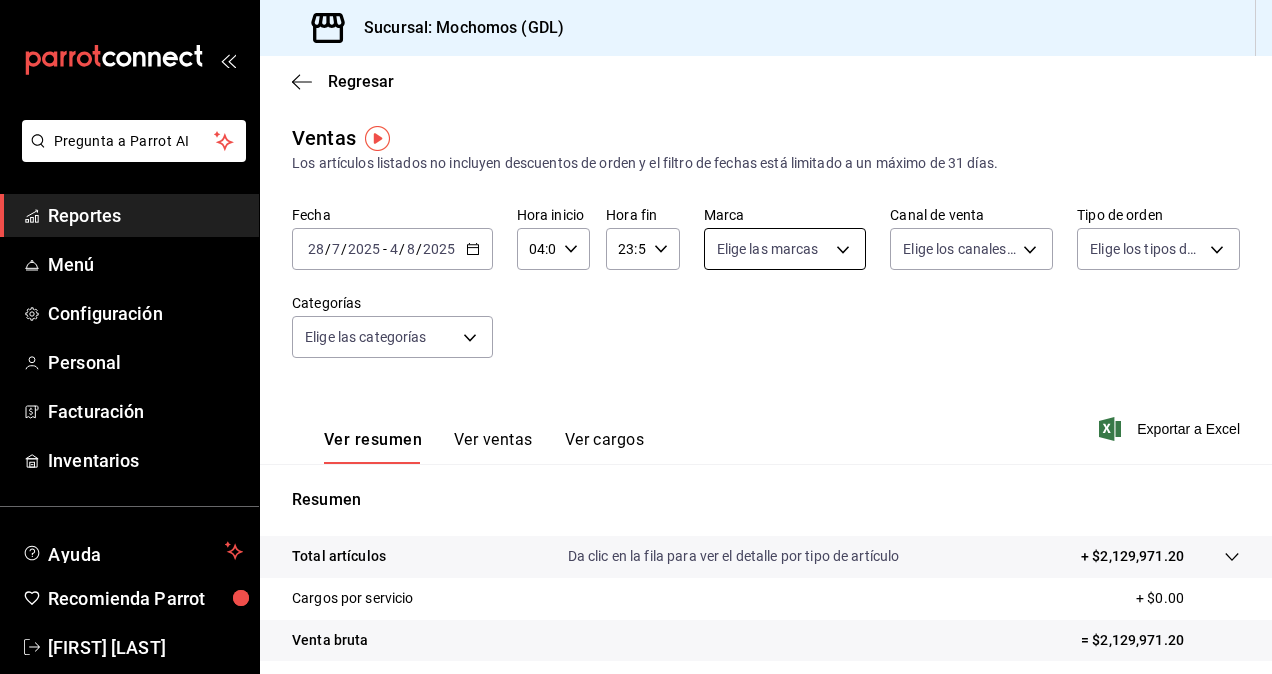 click on "Pregunta a Parrot AI Reportes   Menú   Configuración   Personal   Facturación   Inventarios   Ayuda Recomienda Parrot   [FIRST] [LAST]   Sugerir nueva función   Sucursal: Mochomos (GDL) Regresar Ventas Los artículos listados no incluyen descuentos de orden y el filtro de fechas está limitado a un máximo de 31 días. Fecha [DATE] [DATE] - [DATE] [DATE] Hora inicio [TIME] Hora inicio Hora fin [TIME] Hora fin Marca Elige las marcas Canal de venta Elige los canales de venta Tipo de orden Elige los tipos de orden Categorías Elige las categorías Ver resumen Ver ventas Ver cargos Exportar a Excel Resumen Total artículos Da clic en la fila para ver el detalle por tipo de artículo + $[NUMBER] Cargos por servicio + $0.00 Venta bruta = $[NUMBER] Descuentos totales - $[NUMBER] Certificados de regalo - $[NUMBER] Venta total = $[NUMBER] Impuestos - $[NUMBER] Venta neta = $[NUMBER] Pregunta a Parrot AI Reportes   Menú   Configuración   Personal   Facturación   Inventarios" at bounding box center [636, 337] 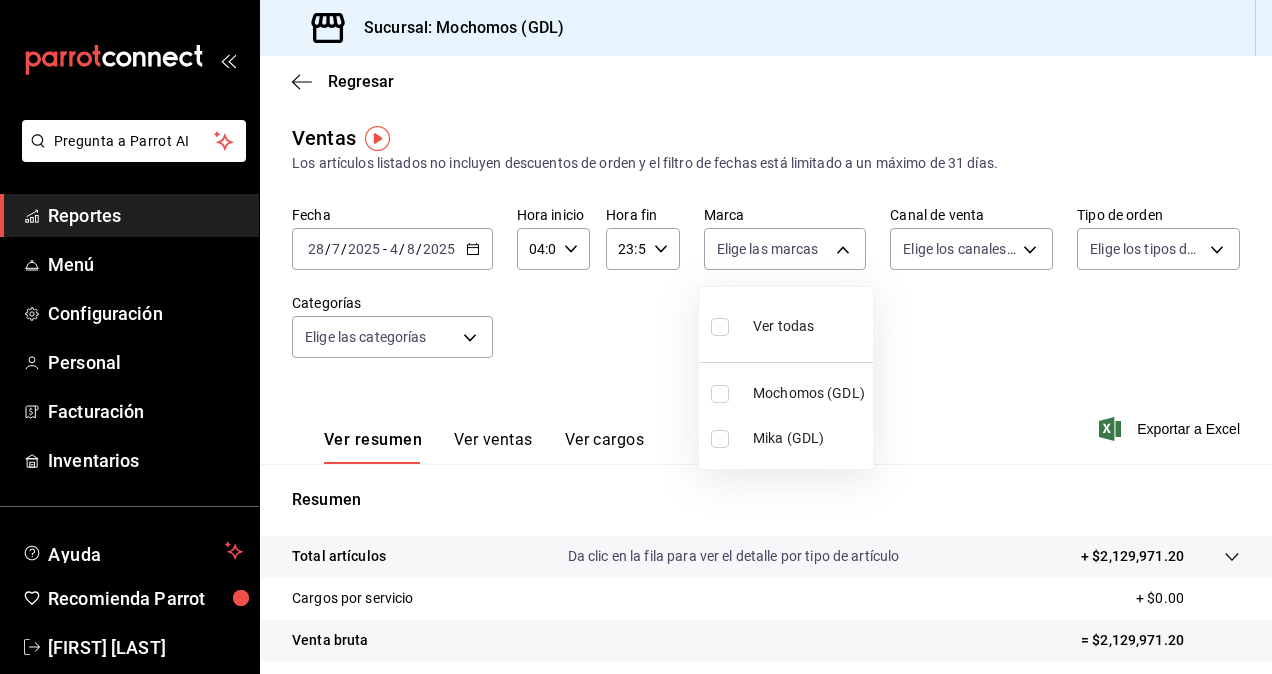 click at bounding box center (720, 439) 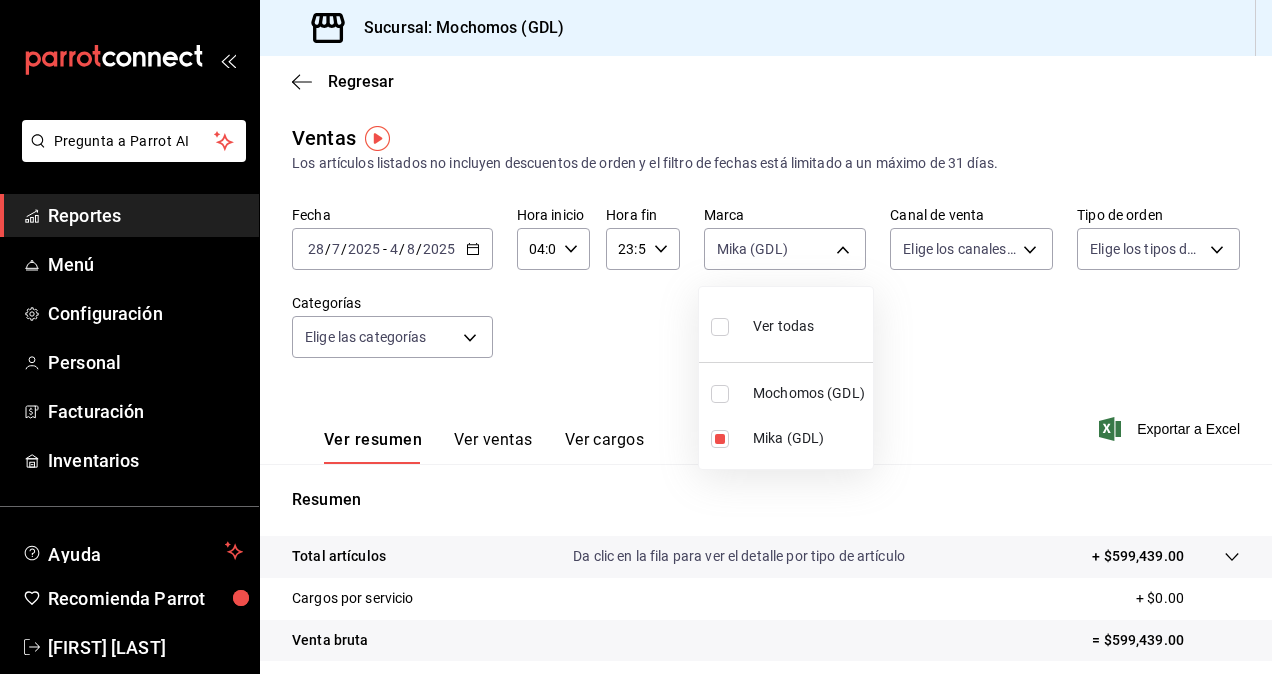 click at bounding box center [636, 337] 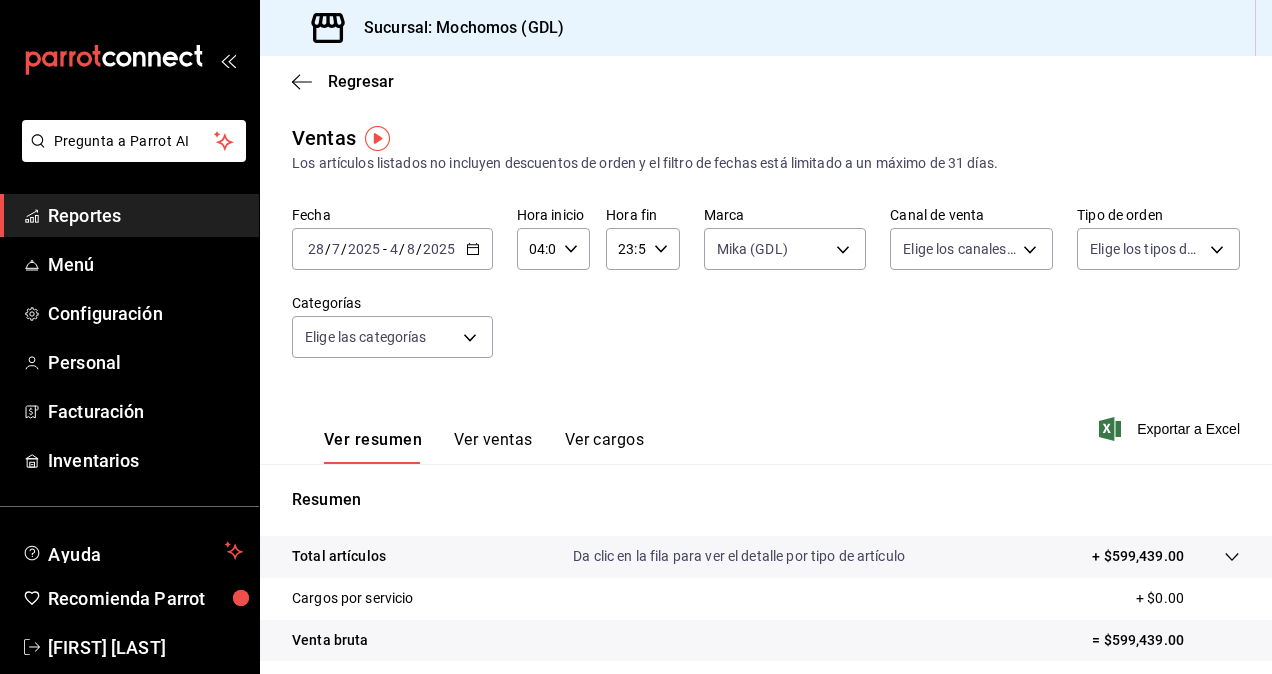 click 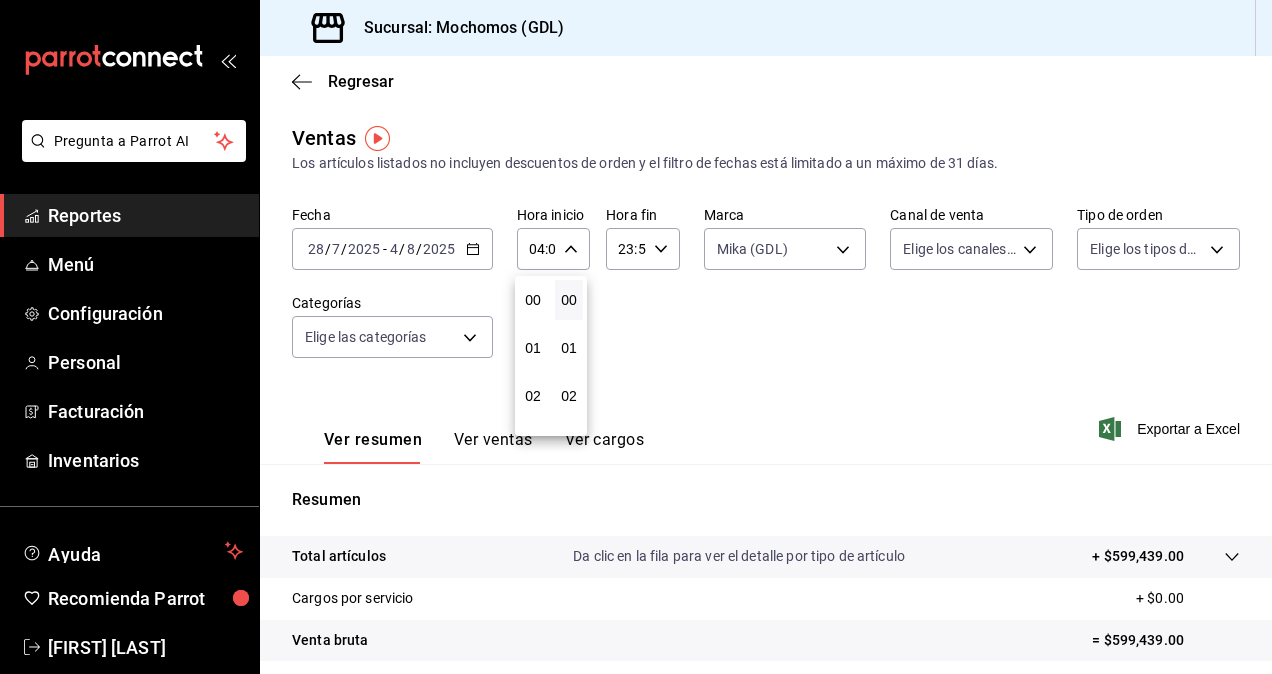 scroll, scrollTop: 192, scrollLeft: 0, axis: vertical 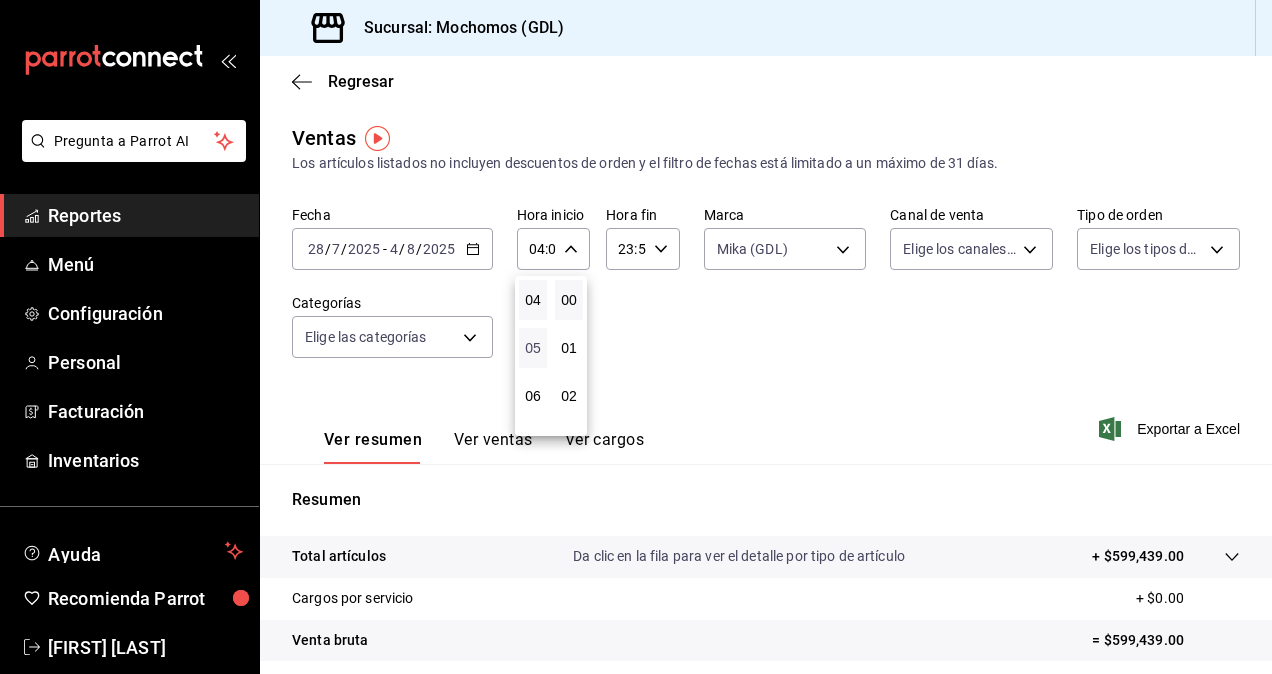 click on "05" at bounding box center (533, 348) 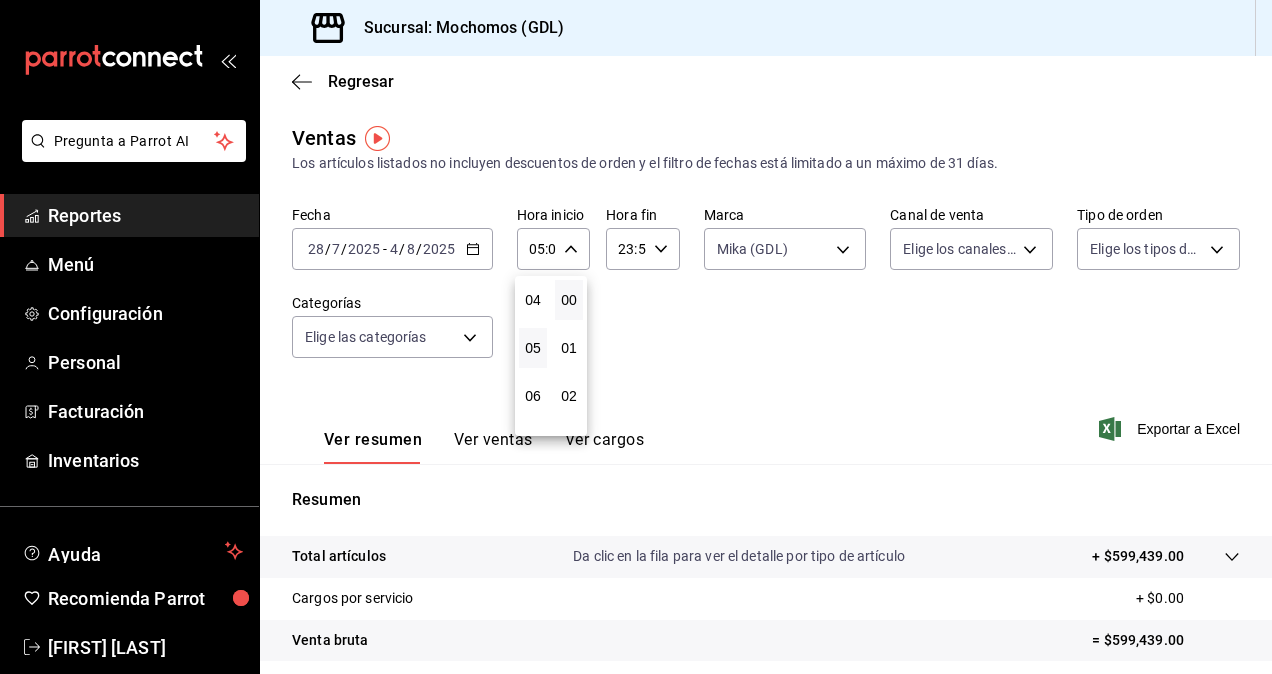 click at bounding box center [636, 337] 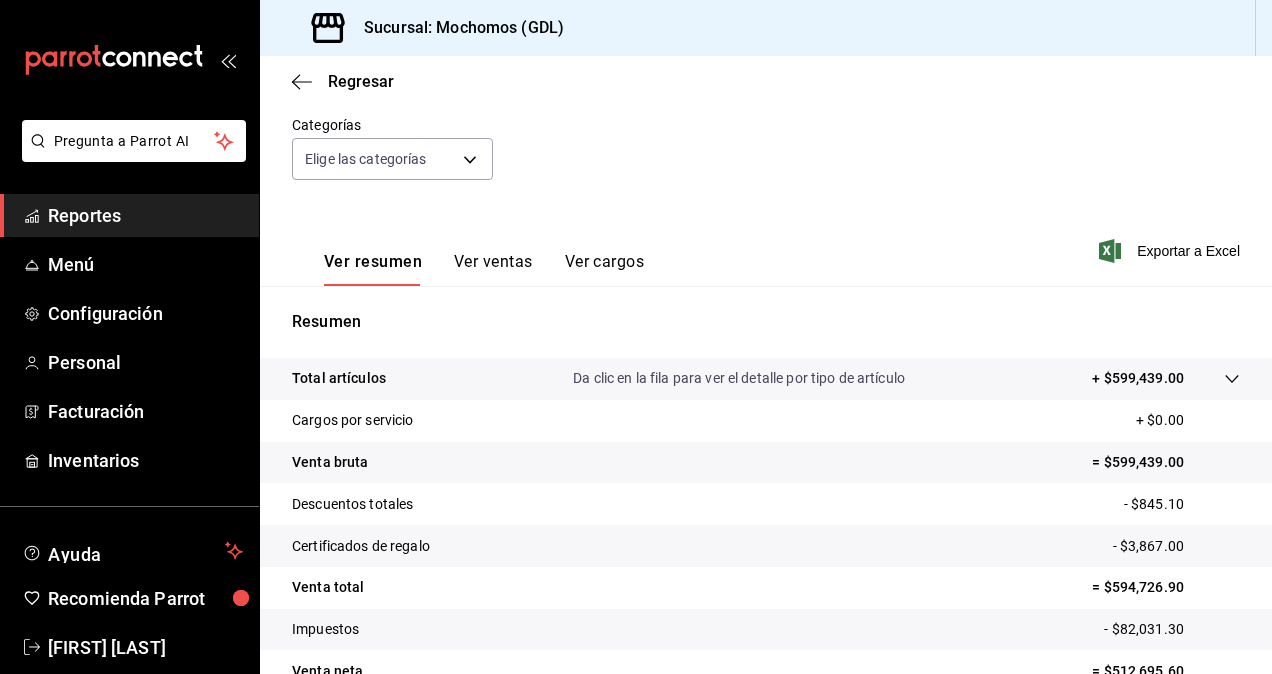 scroll, scrollTop: 284, scrollLeft: 0, axis: vertical 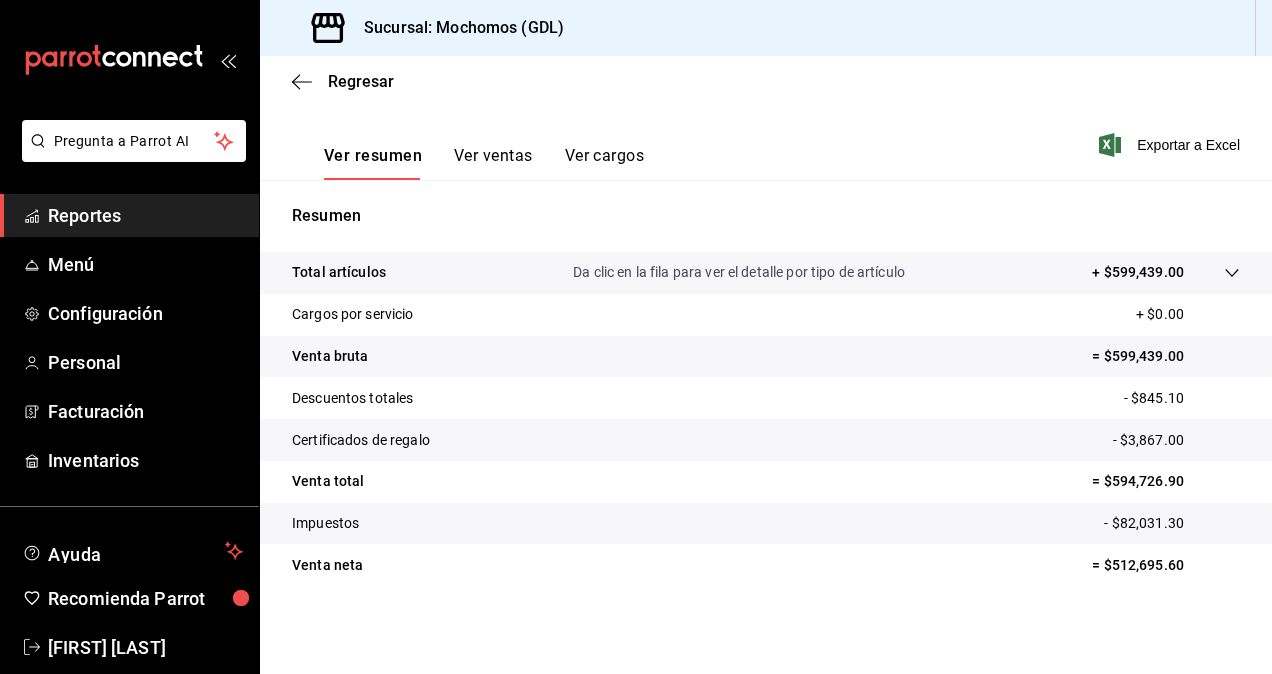 click on "= $512,695.60" at bounding box center [1166, 565] 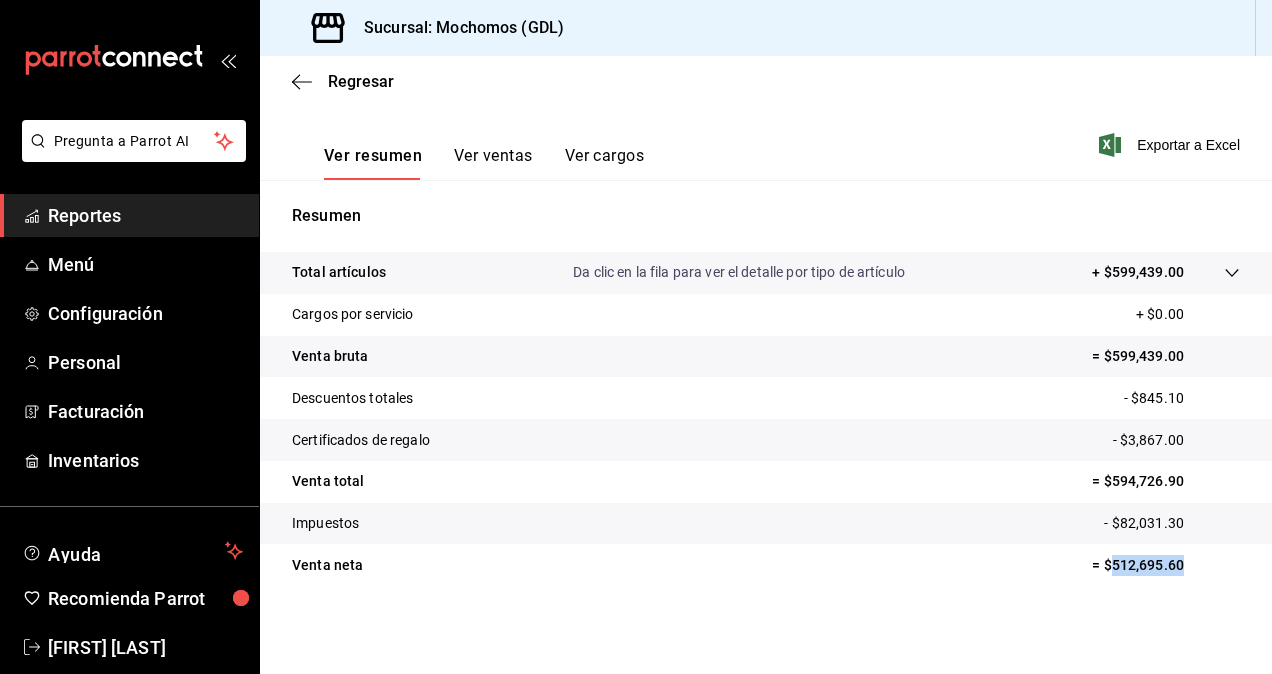 click on "= $512,695.60" at bounding box center (1166, 565) 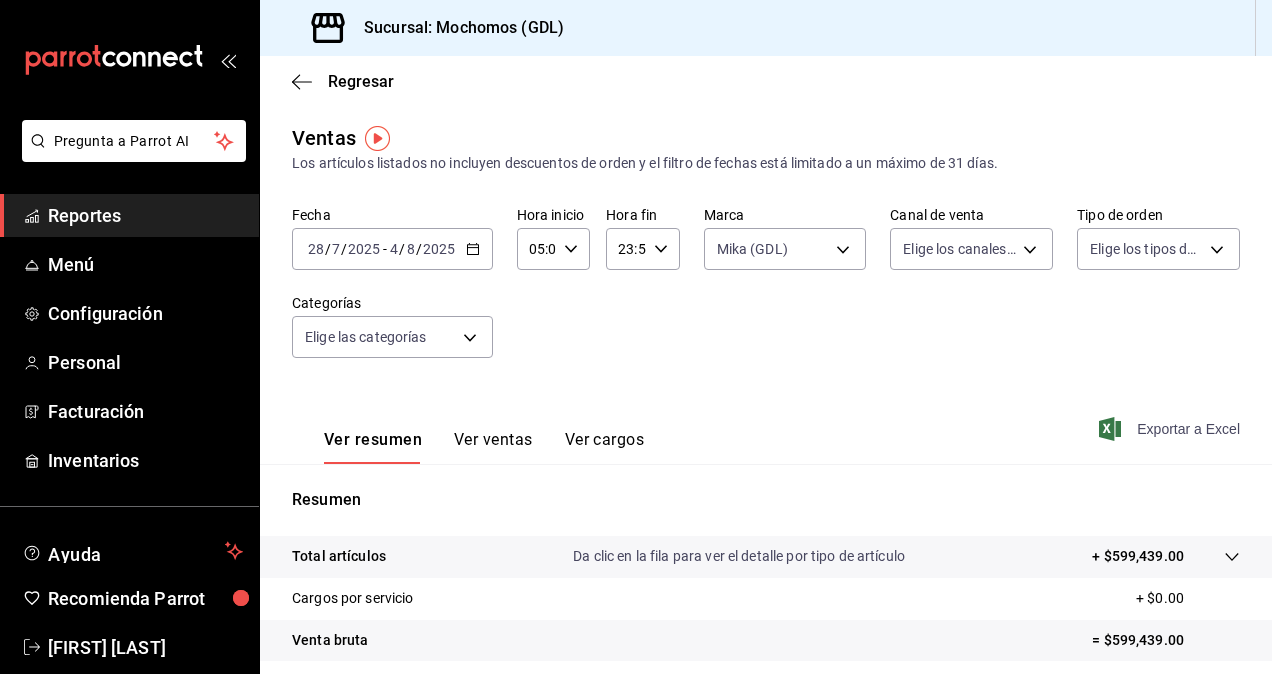 click on "Exportar a Excel" at bounding box center [1171, 429] 